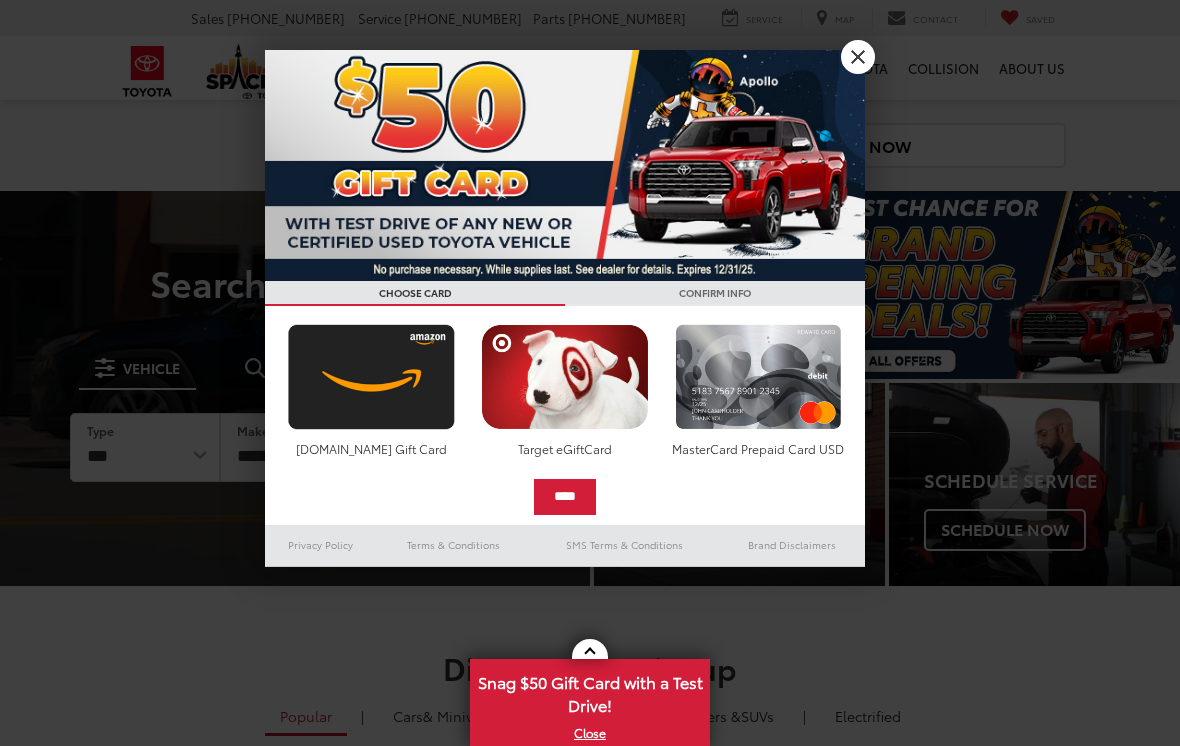 scroll, scrollTop: 0, scrollLeft: 0, axis: both 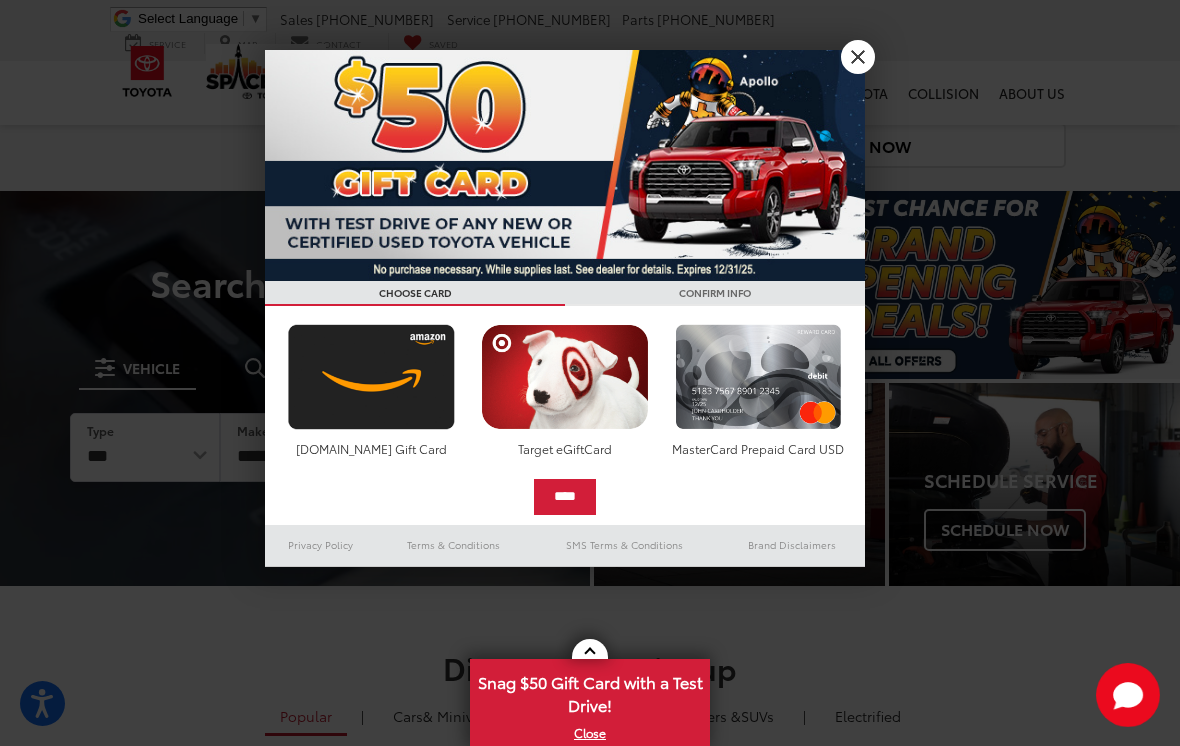 click on "X" at bounding box center (858, 57) 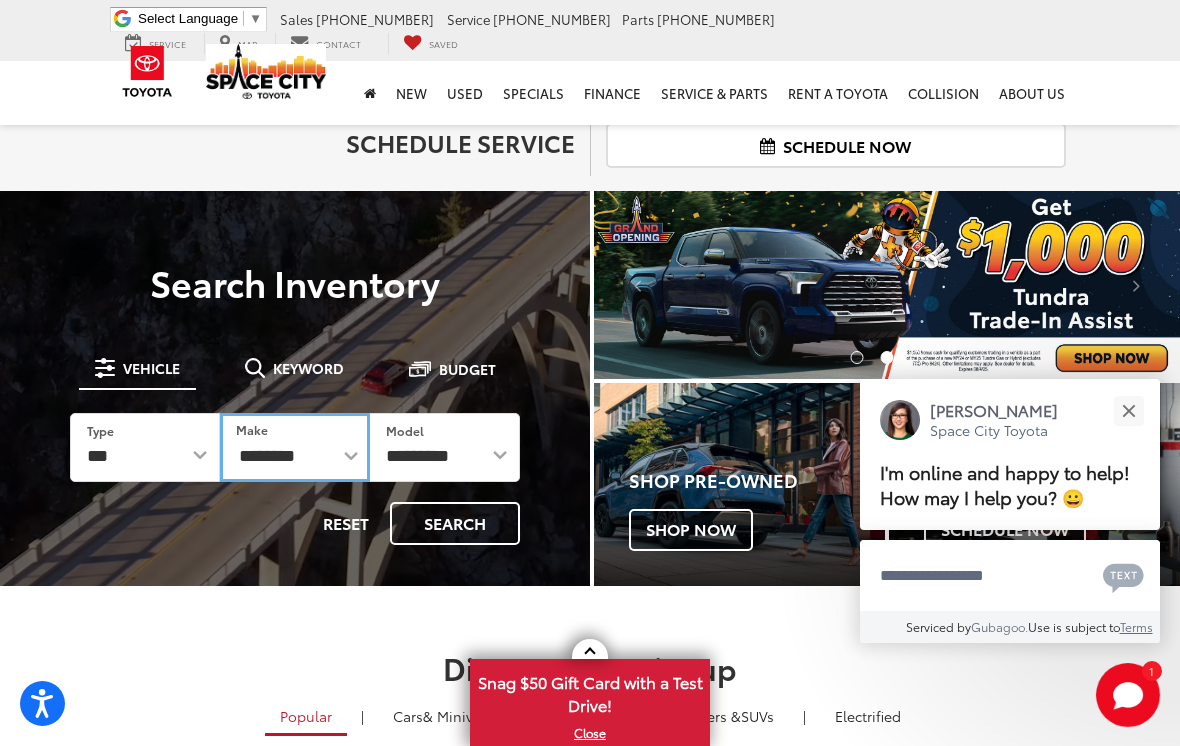 click on "**********" at bounding box center (295, 447) 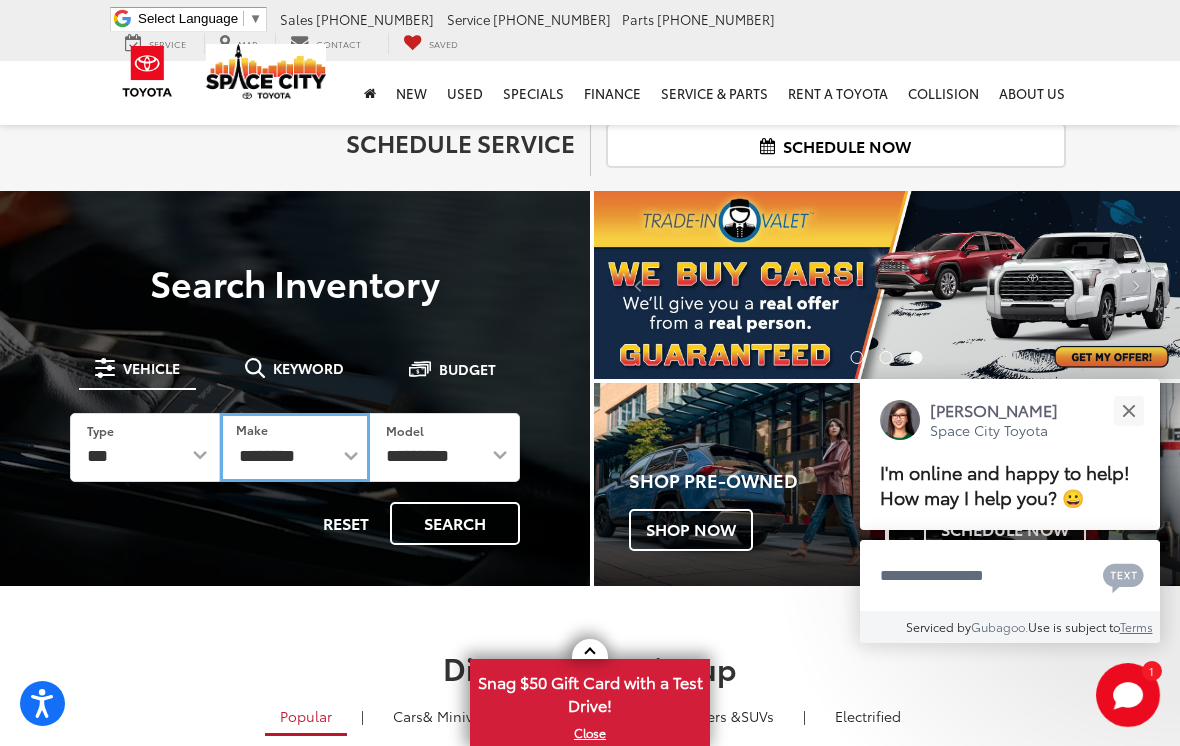 select on "******" 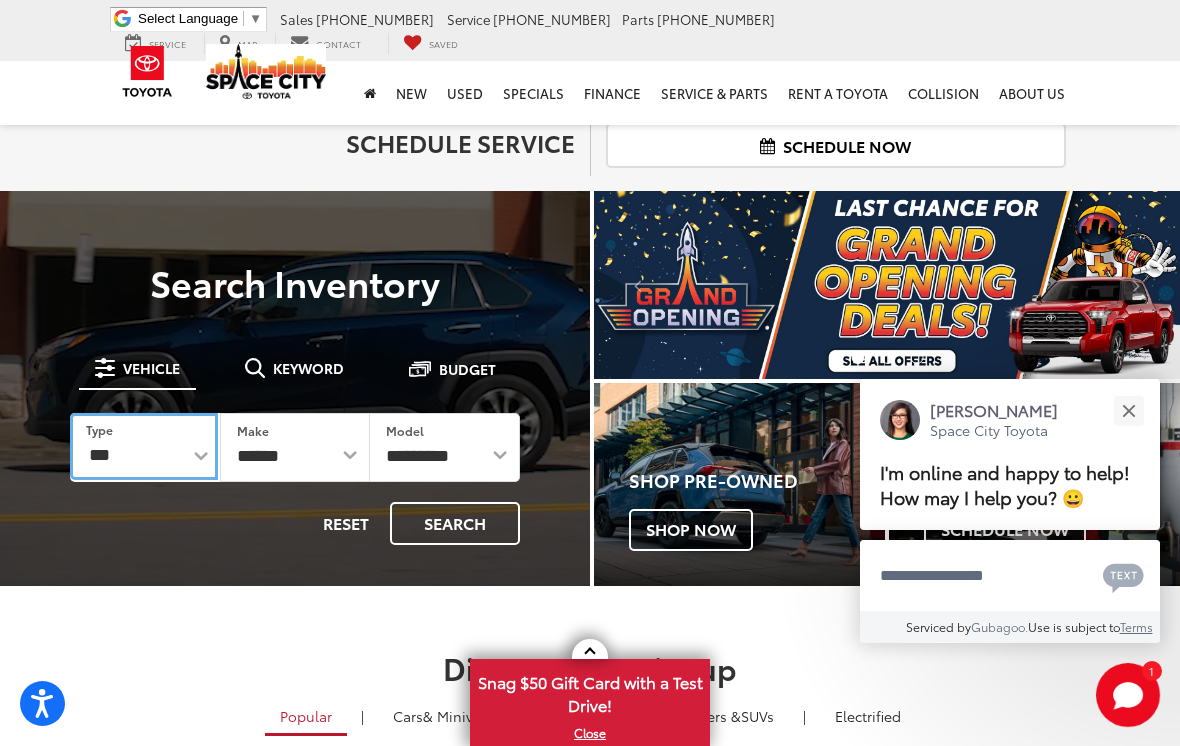 click on "***
***
****
*********" at bounding box center [144, 446] 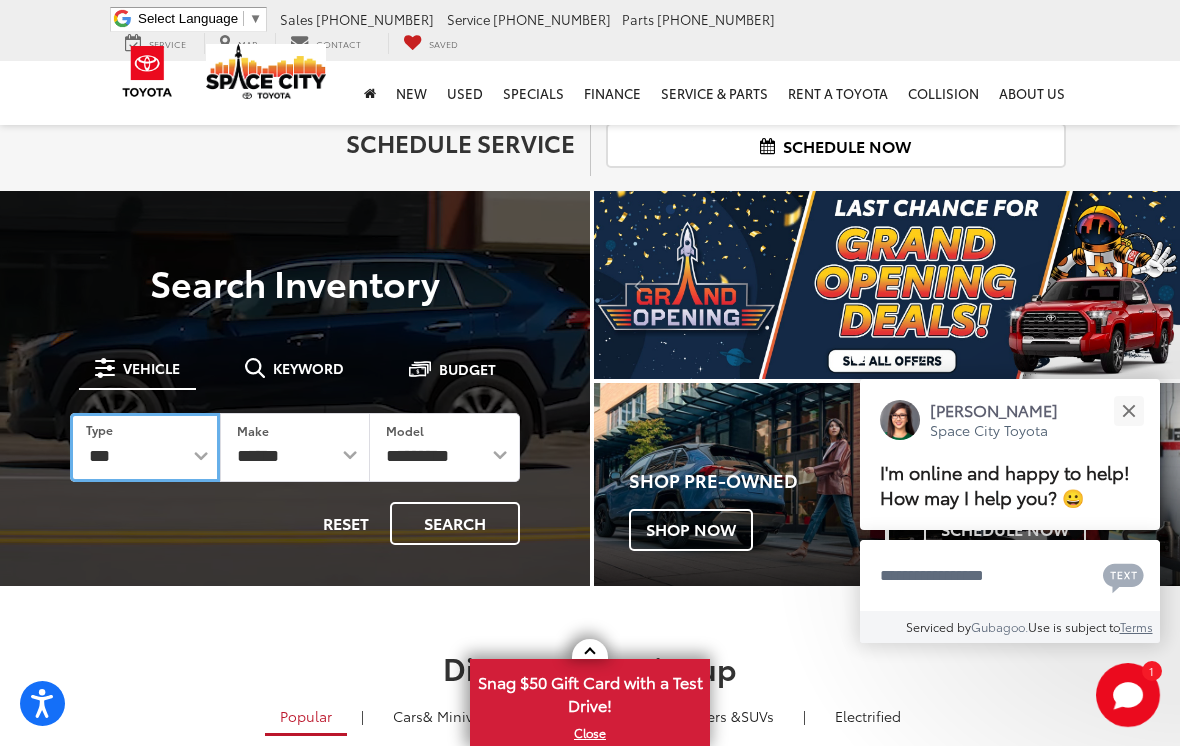 select on "******" 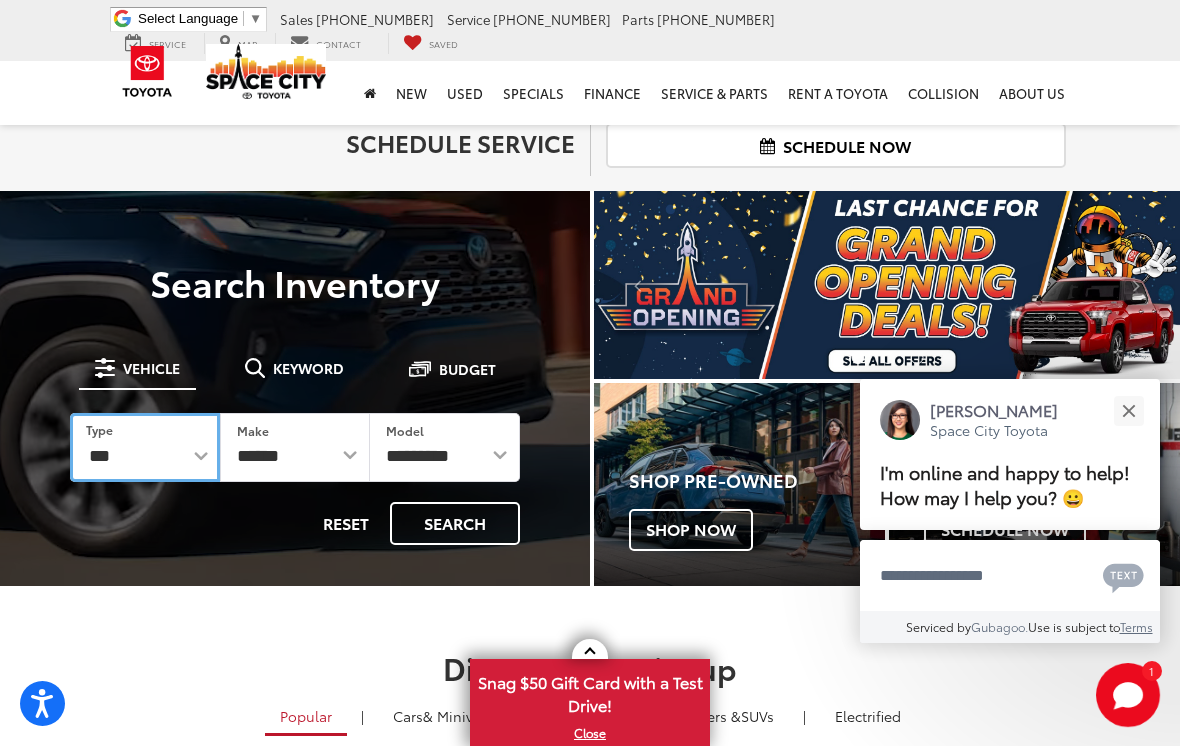 select on "******" 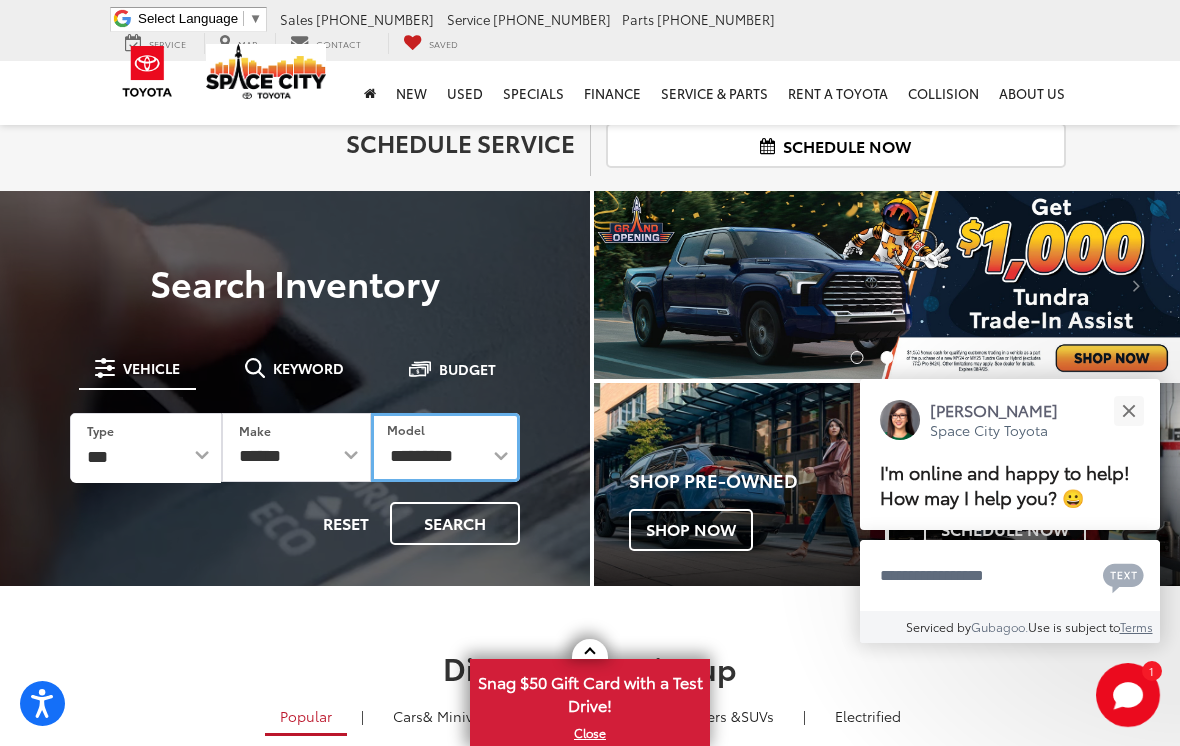 click on "**********" at bounding box center (445, 447) 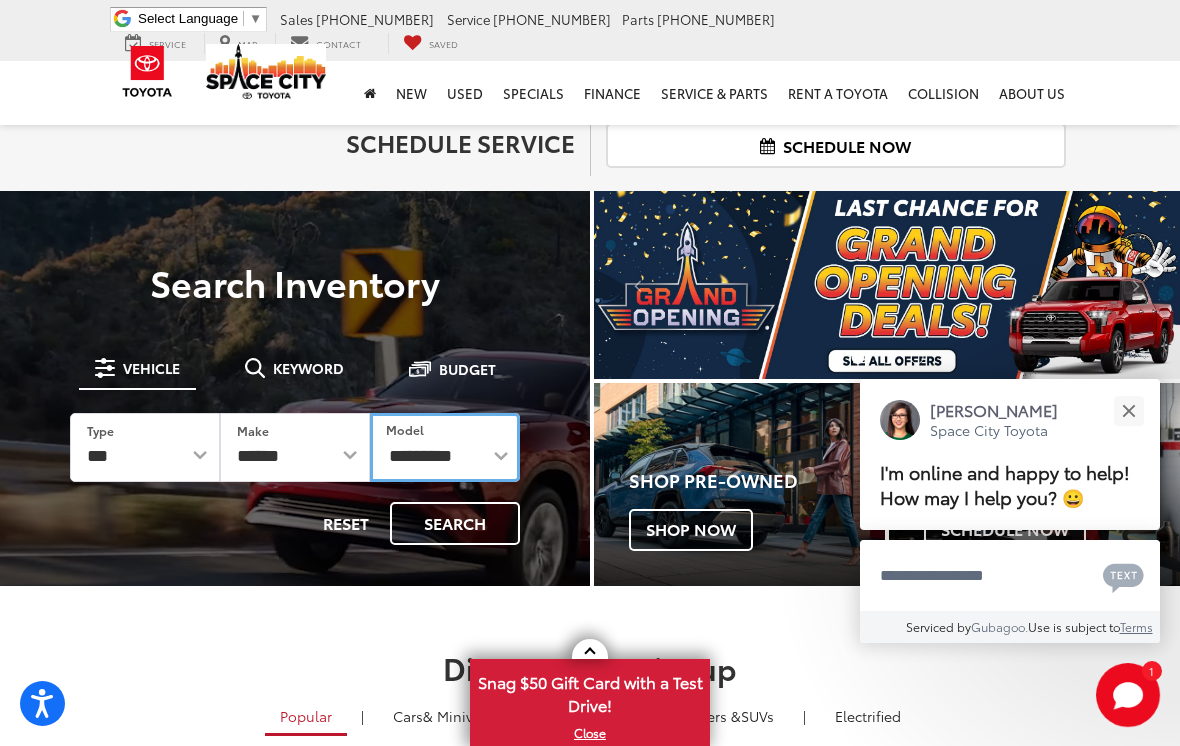 select on "******" 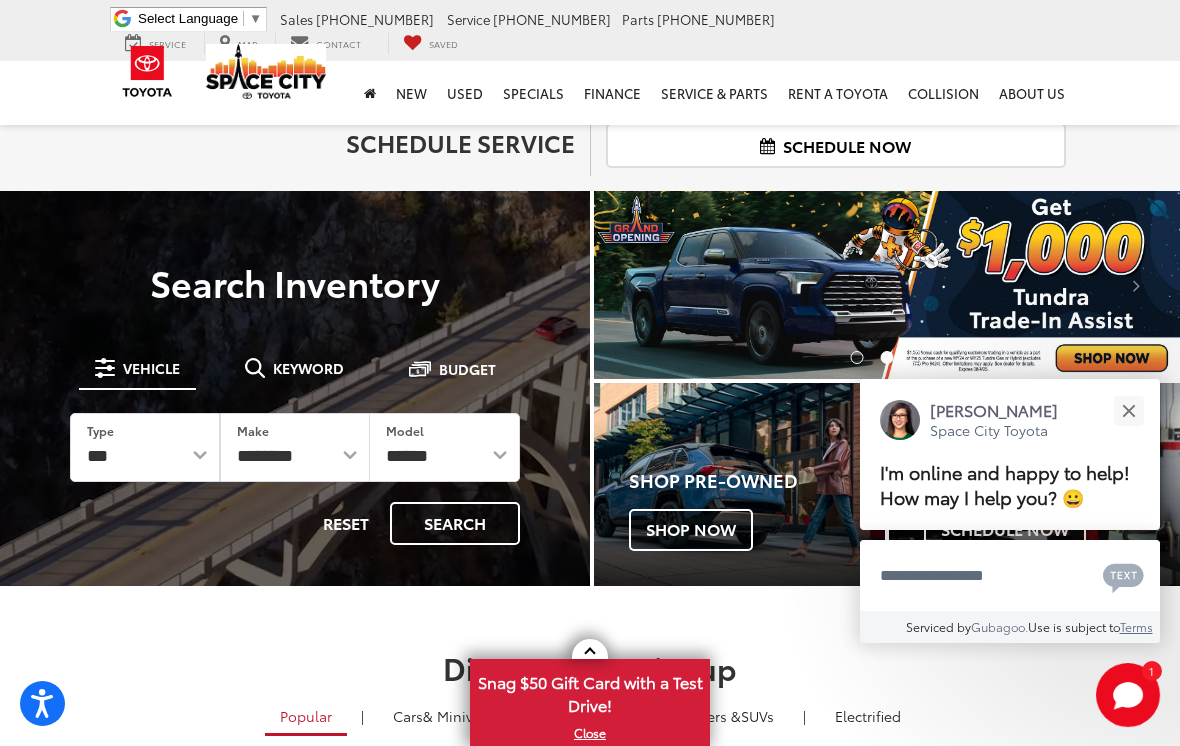 click on "Search" at bounding box center [455, 523] 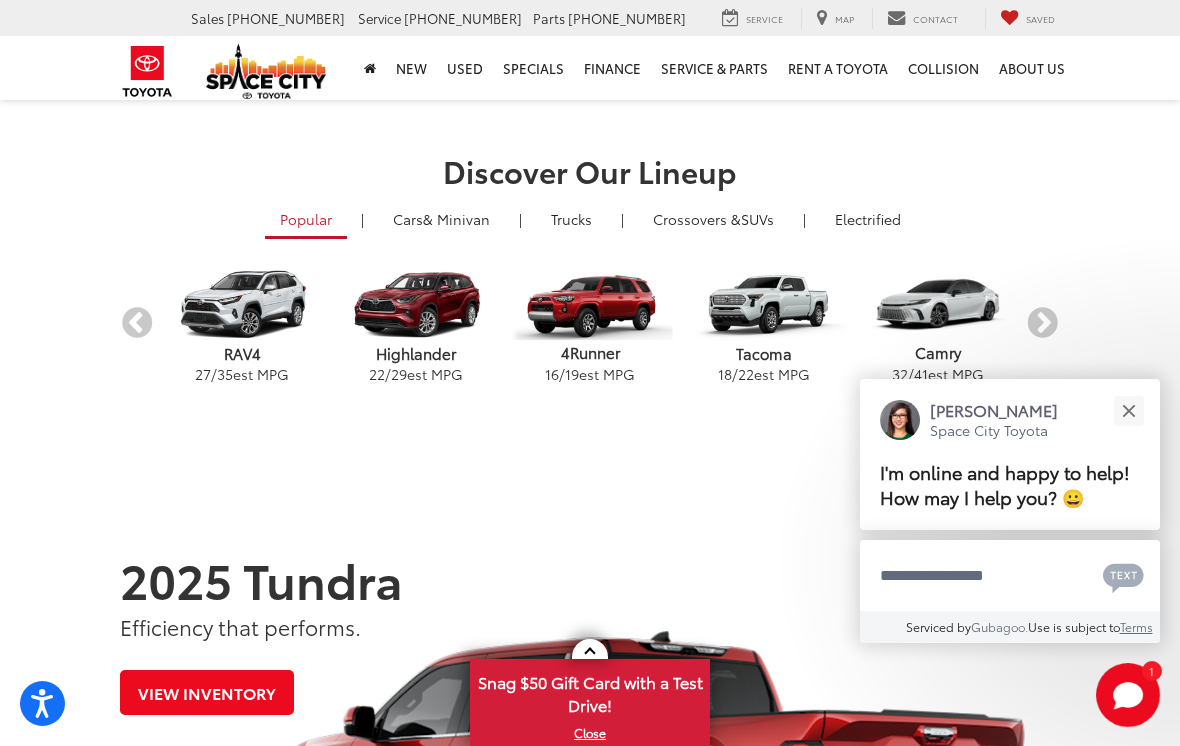 scroll, scrollTop: 482, scrollLeft: 0, axis: vertical 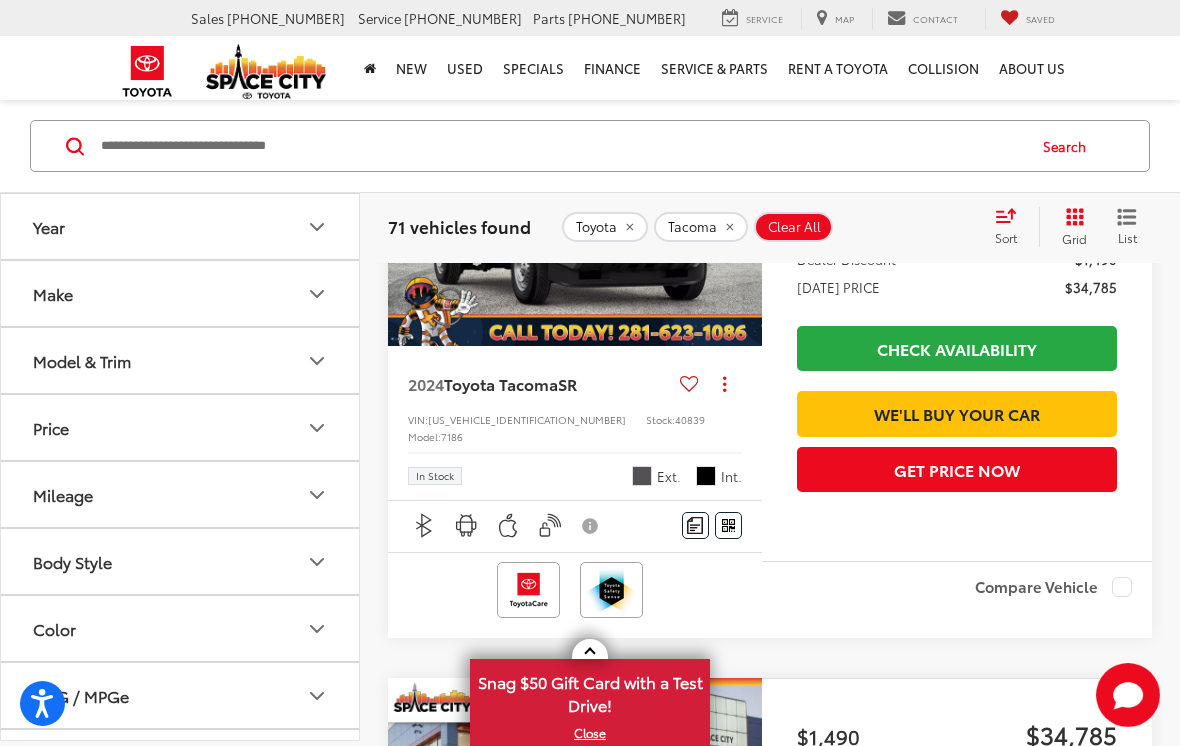 click at bounding box center [695, 525] 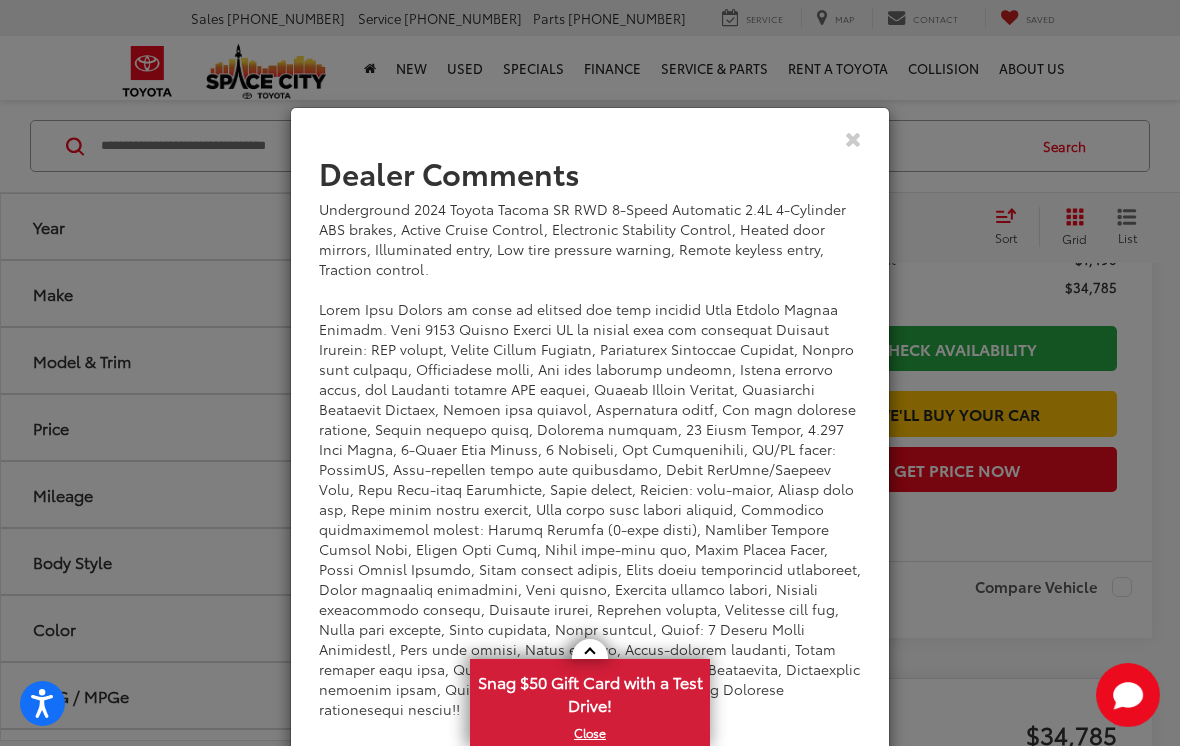 click at bounding box center [853, 138] 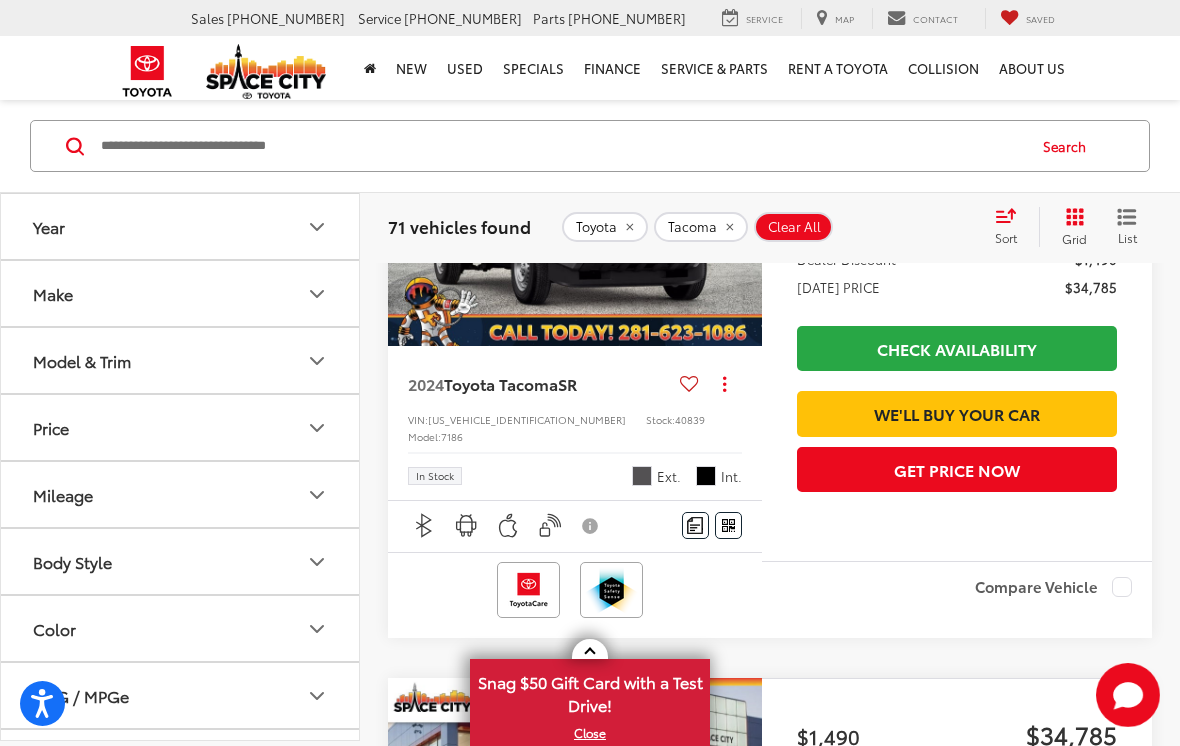 click on "Window Sticker" at bounding box center (728, 525) 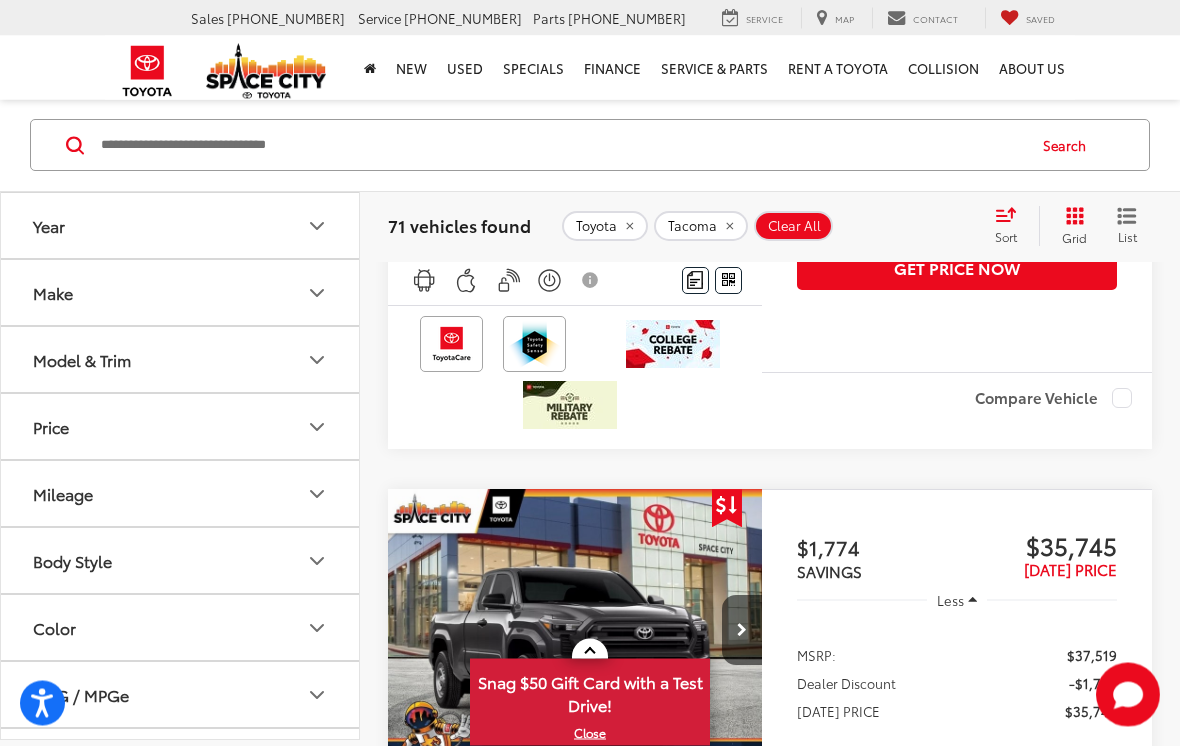 scroll, scrollTop: 3858, scrollLeft: 0, axis: vertical 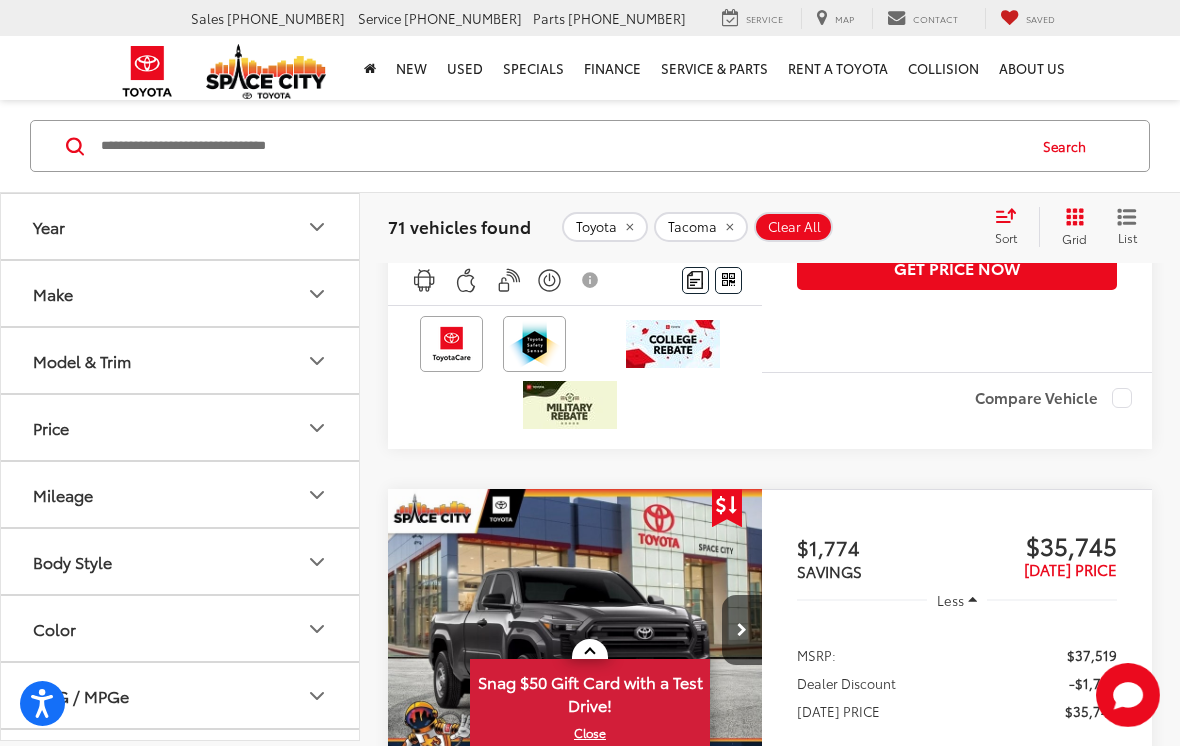 click on "Window Sticker" at bounding box center [728, 280] 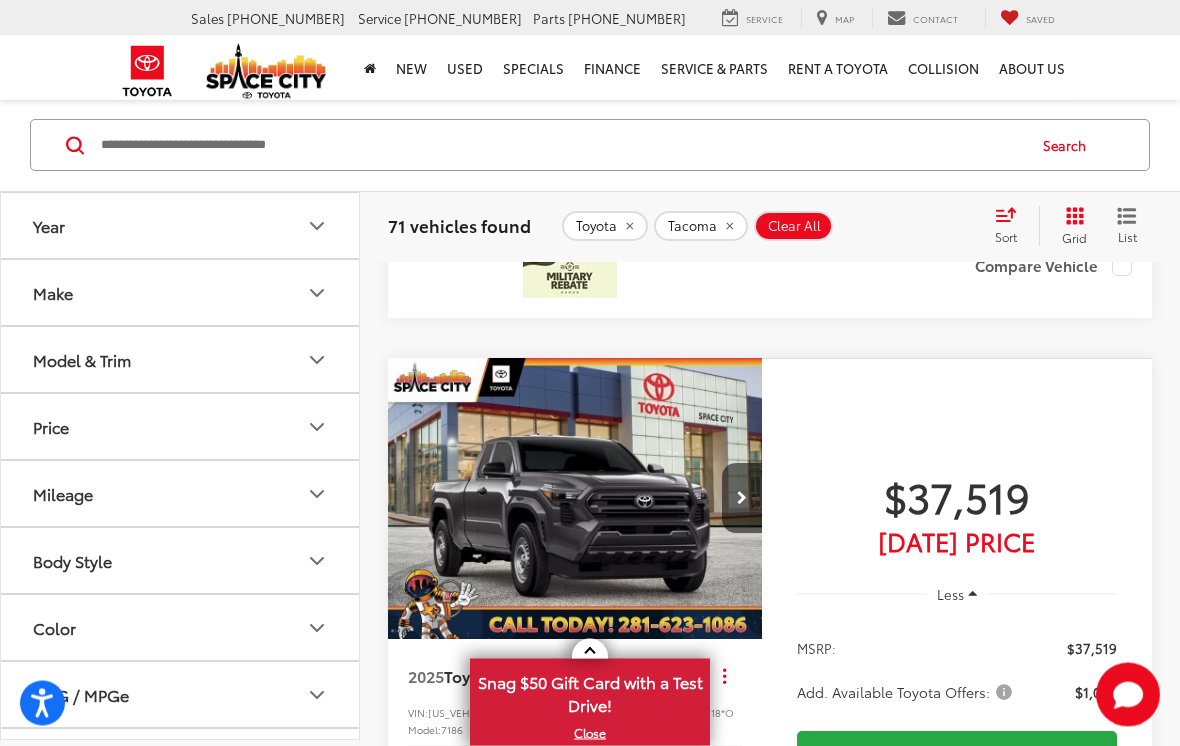 scroll, scrollTop: 6903, scrollLeft: 0, axis: vertical 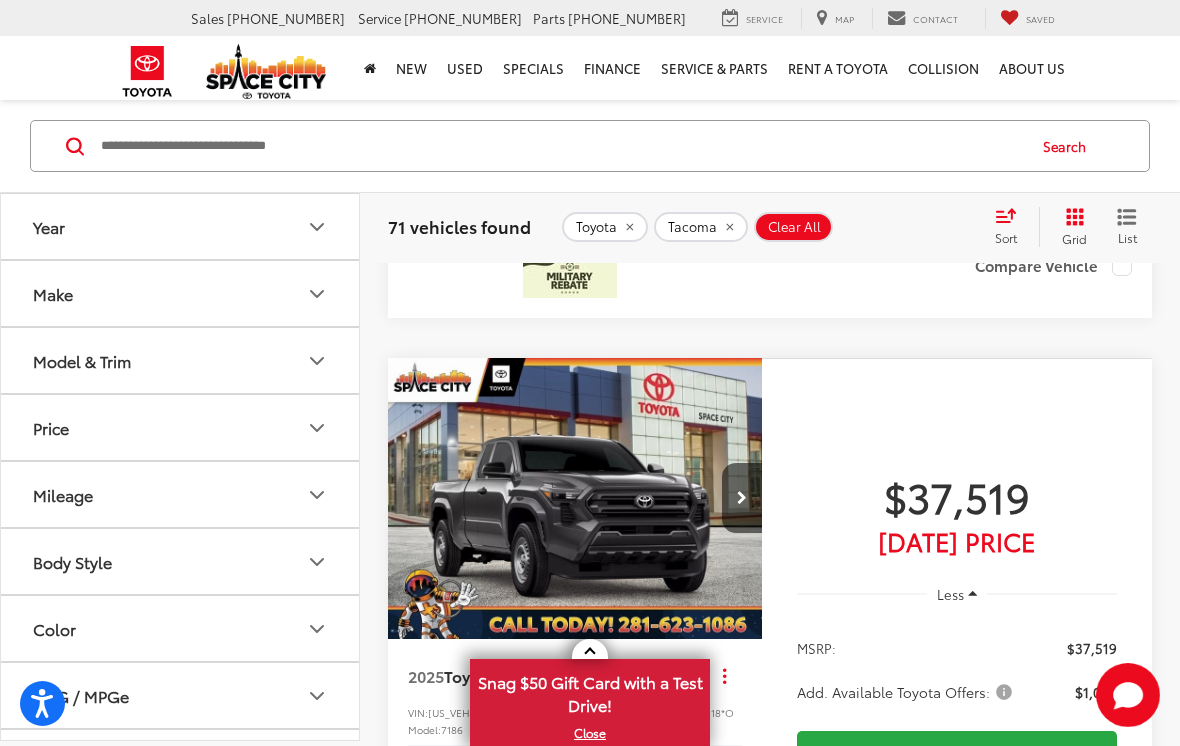 click on "Comments" at bounding box center (728, 32) 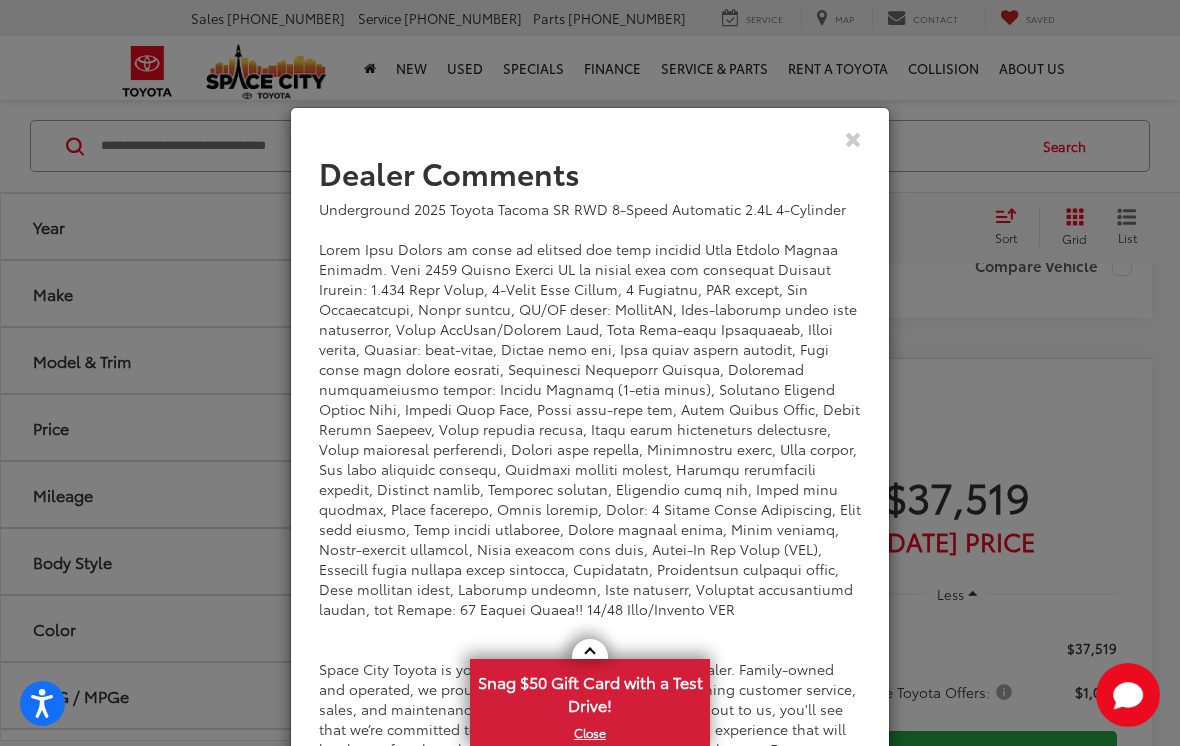 click at bounding box center (590, 138) 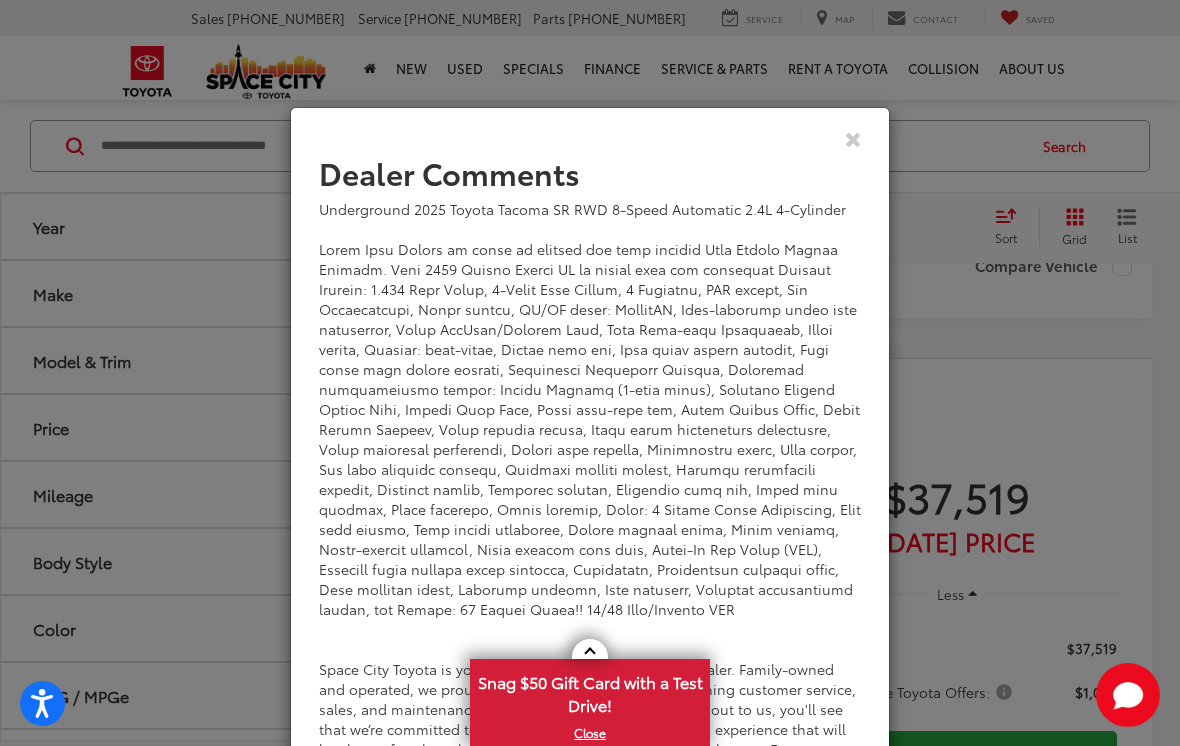 click at bounding box center [853, 138] 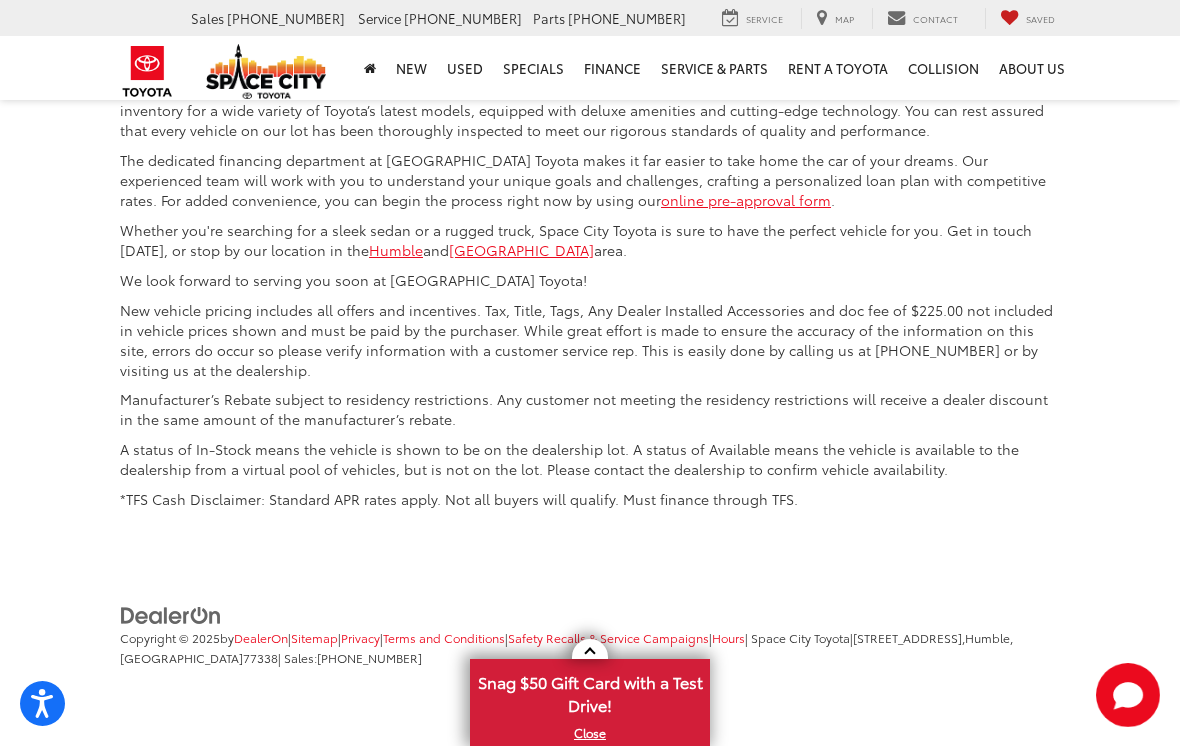 scroll, scrollTop: 9190, scrollLeft: 0, axis: vertical 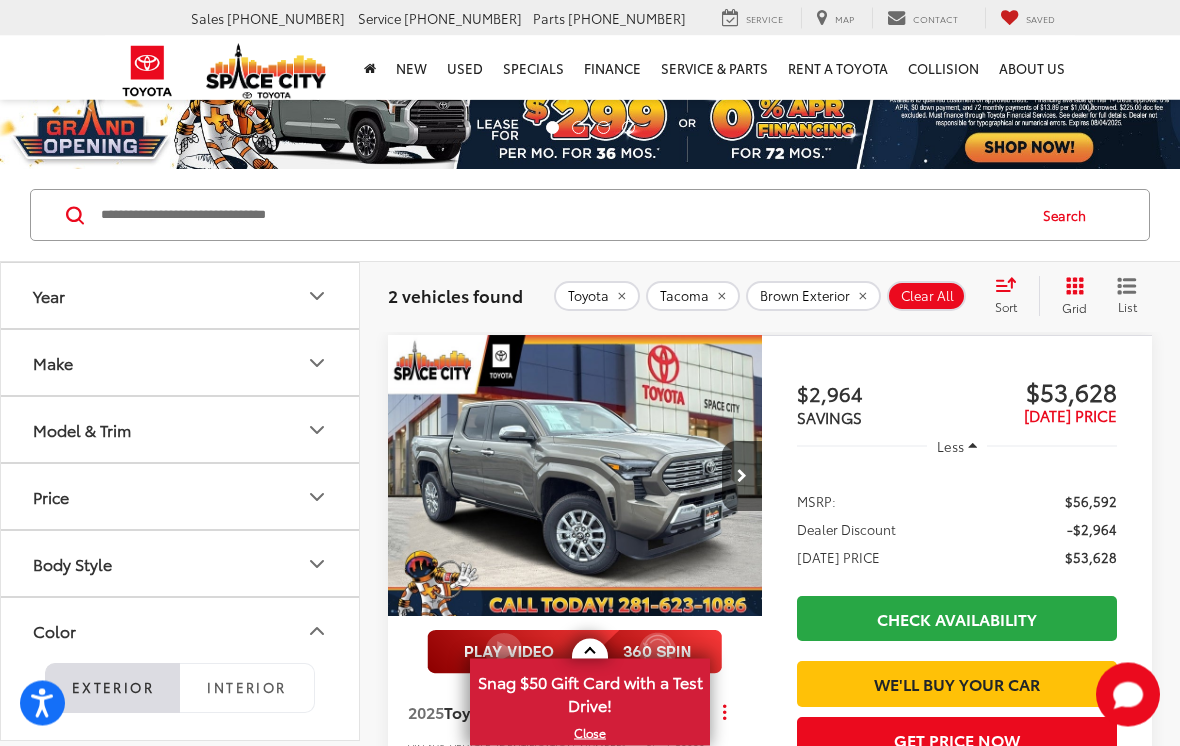 click on "Year" at bounding box center (181, 296) 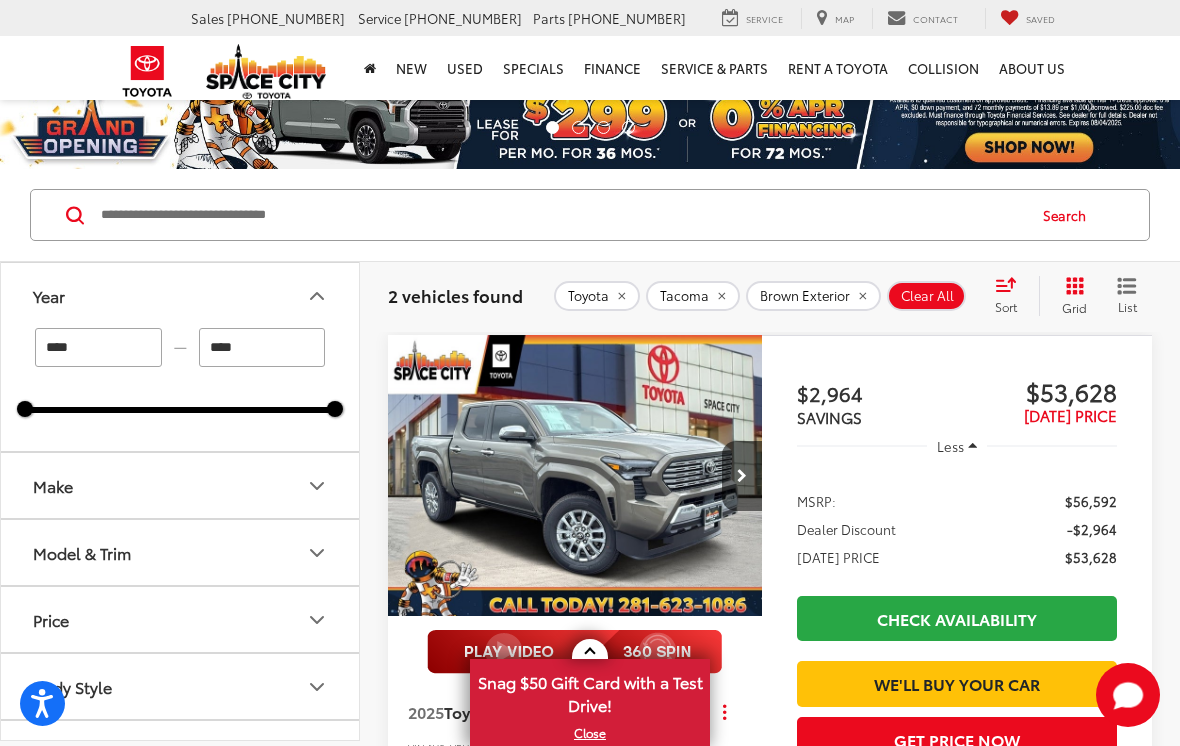 click on "Make" at bounding box center [181, 485] 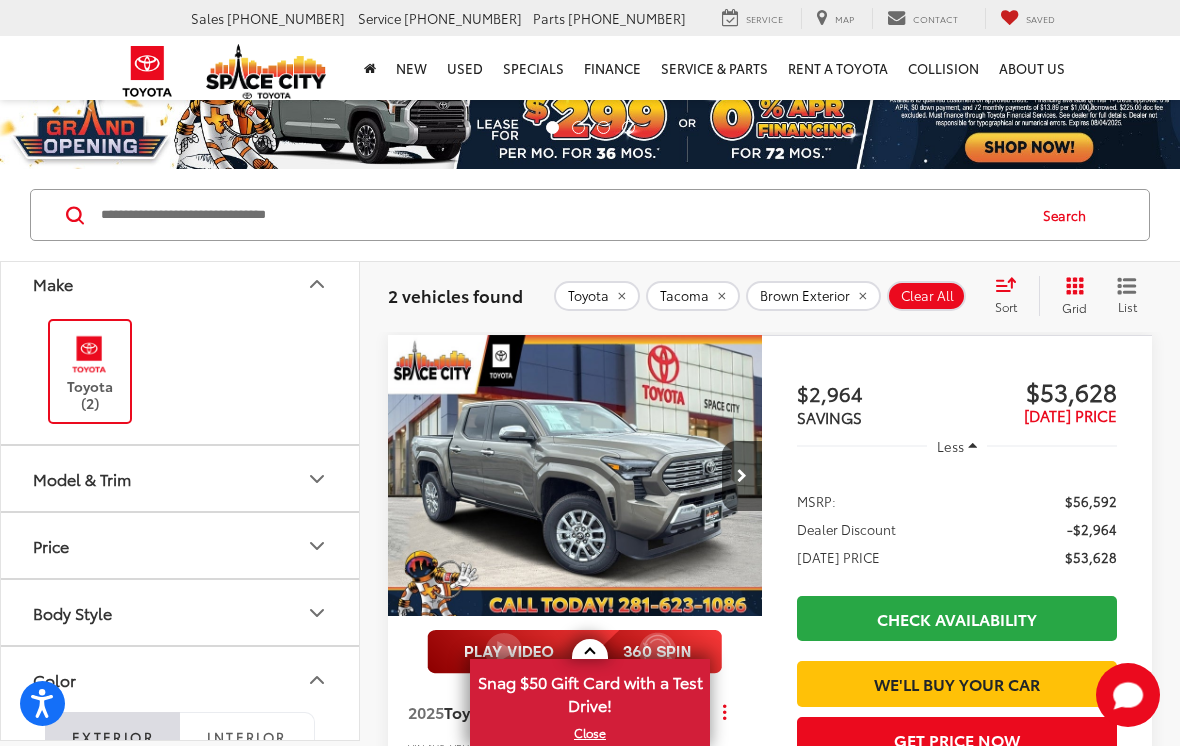 scroll, scrollTop: 220, scrollLeft: 0, axis: vertical 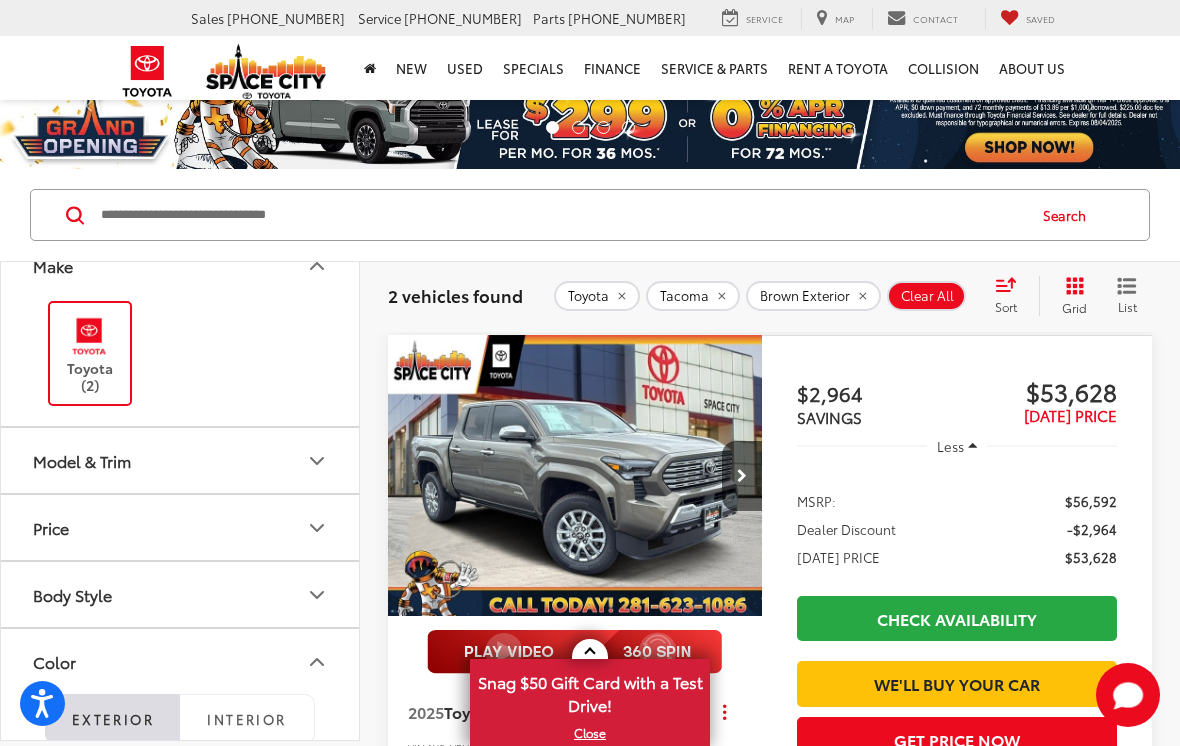 click on "Model & Trim" at bounding box center [181, 460] 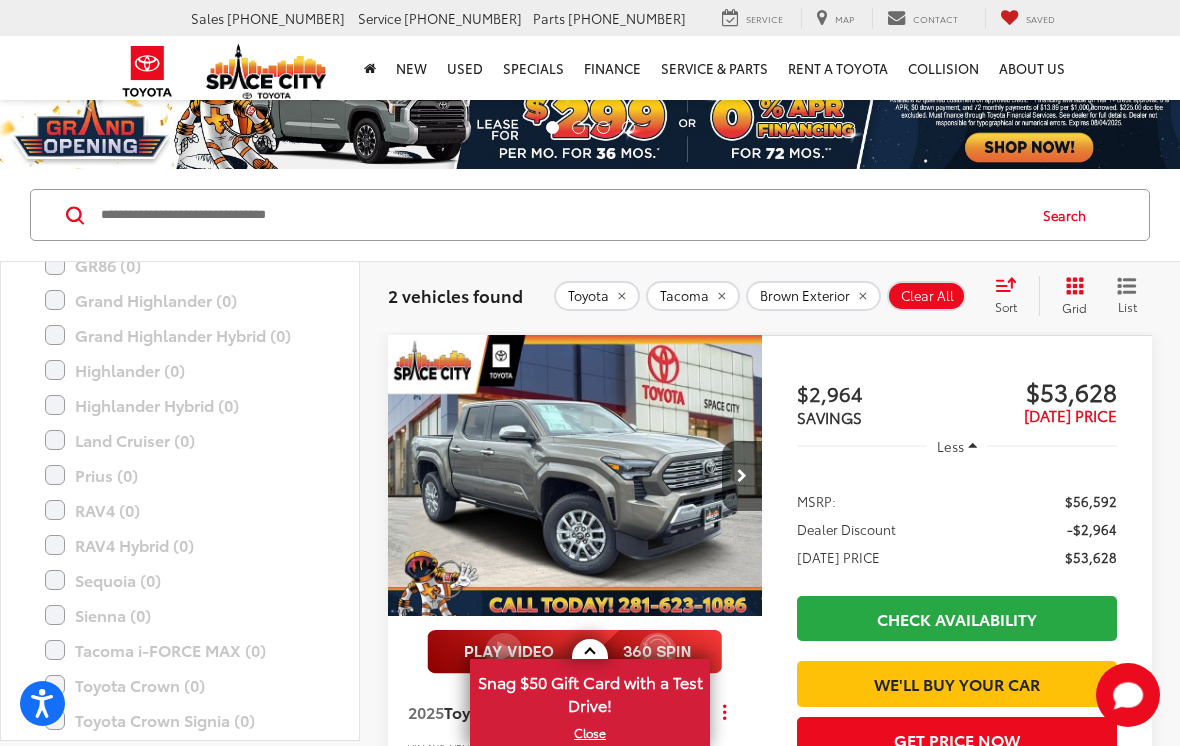 scroll, scrollTop: 1090, scrollLeft: 0, axis: vertical 